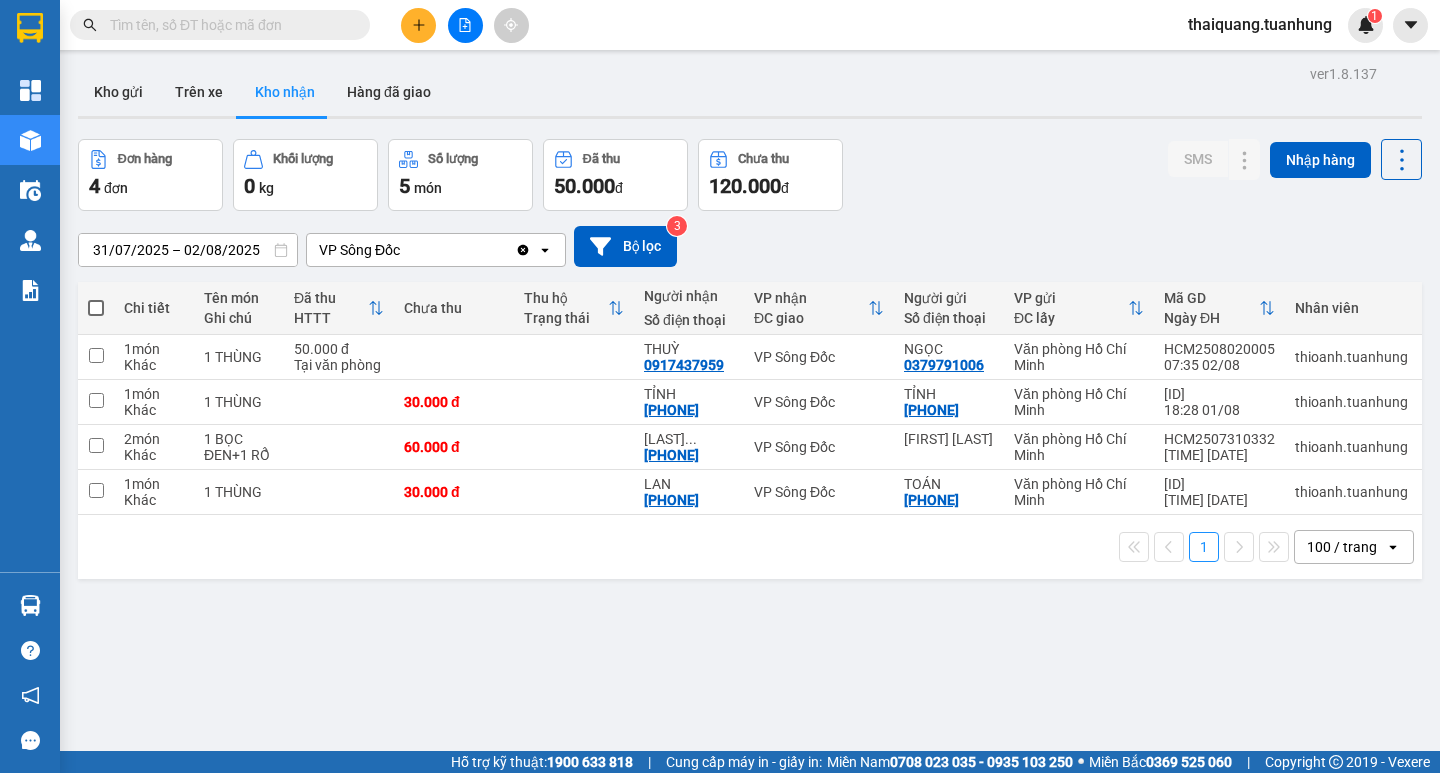 click on "Đơn hàng 4 đơn Khối lượng 0 kg Số lượng 5 món Đã thu 50.000  đ Chưa thu 120.000  đ SMS Nhập hàng" at bounding box center [750, 175] 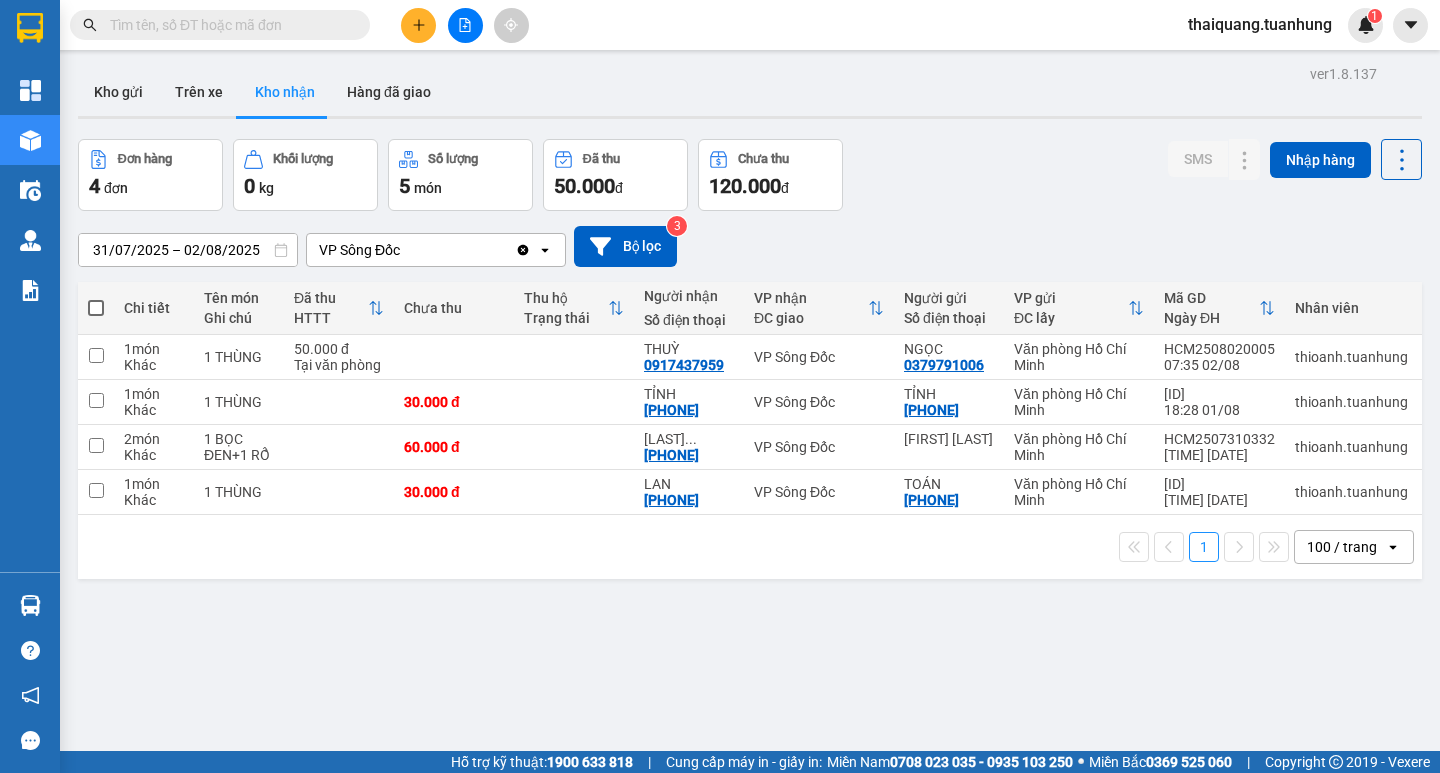 drag, startPoint x: 968, startPoint y: 183, endPoint x: 369, endPoint y: 1, distance: 626.0391 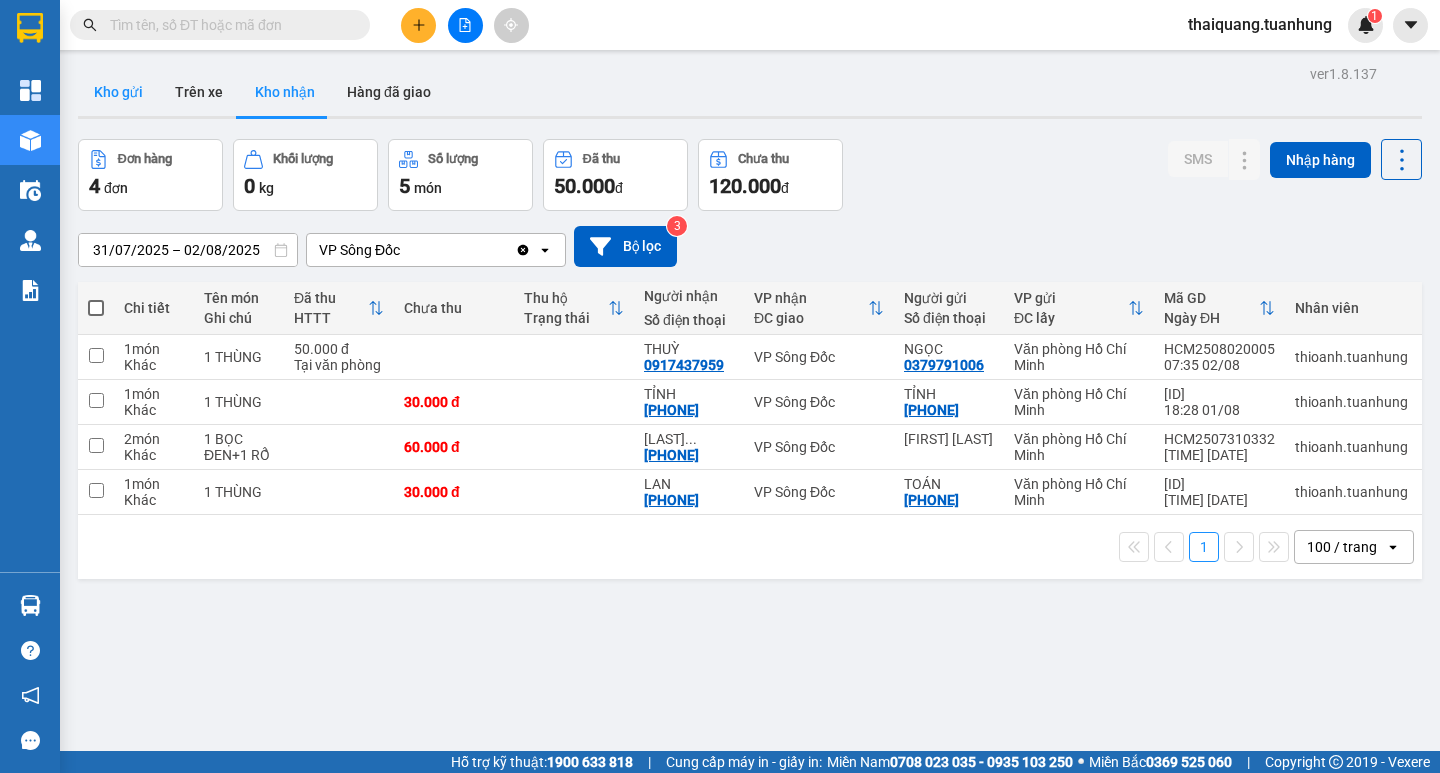 click on "Kho gửi" at bounding box center [118, 92] 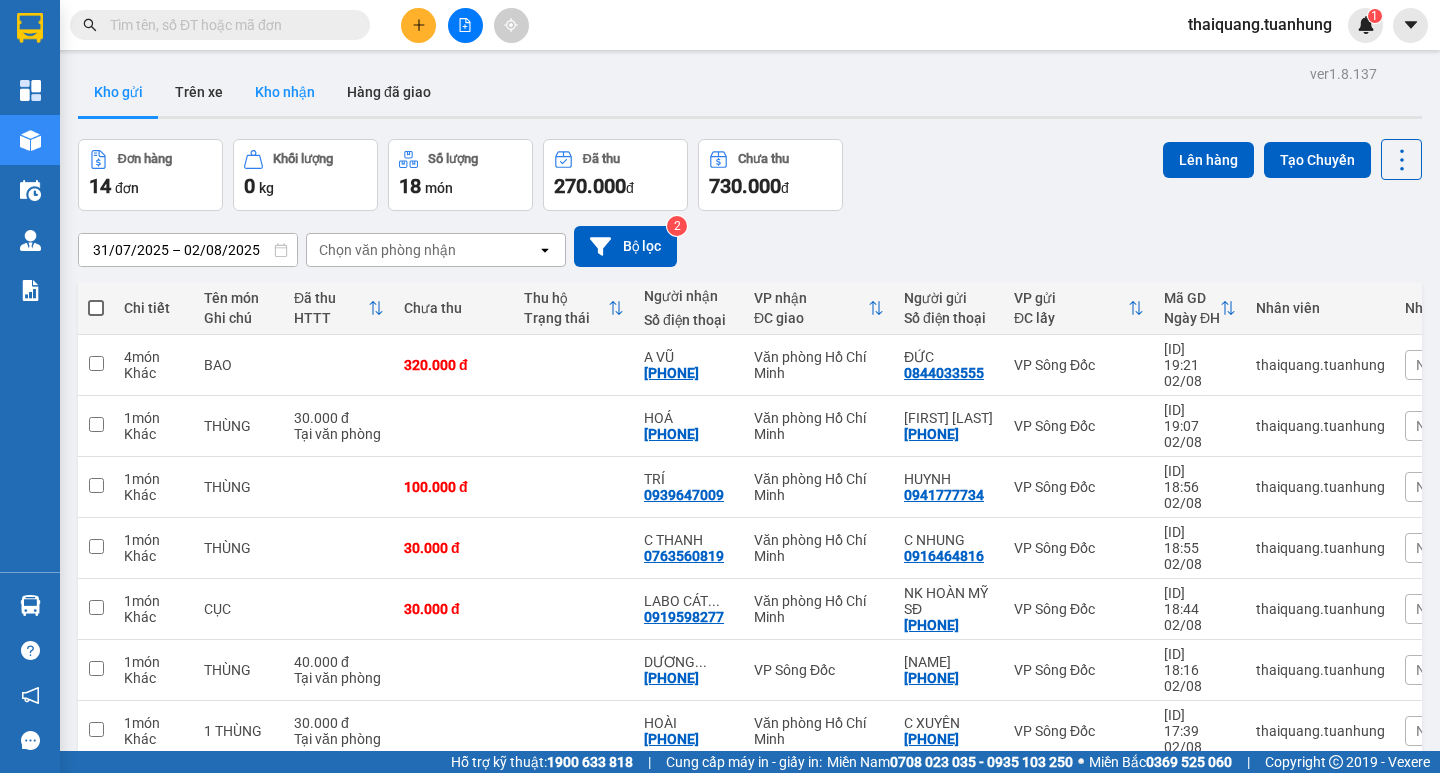 click on "Kho nhận" at bounding box center (285, 92) 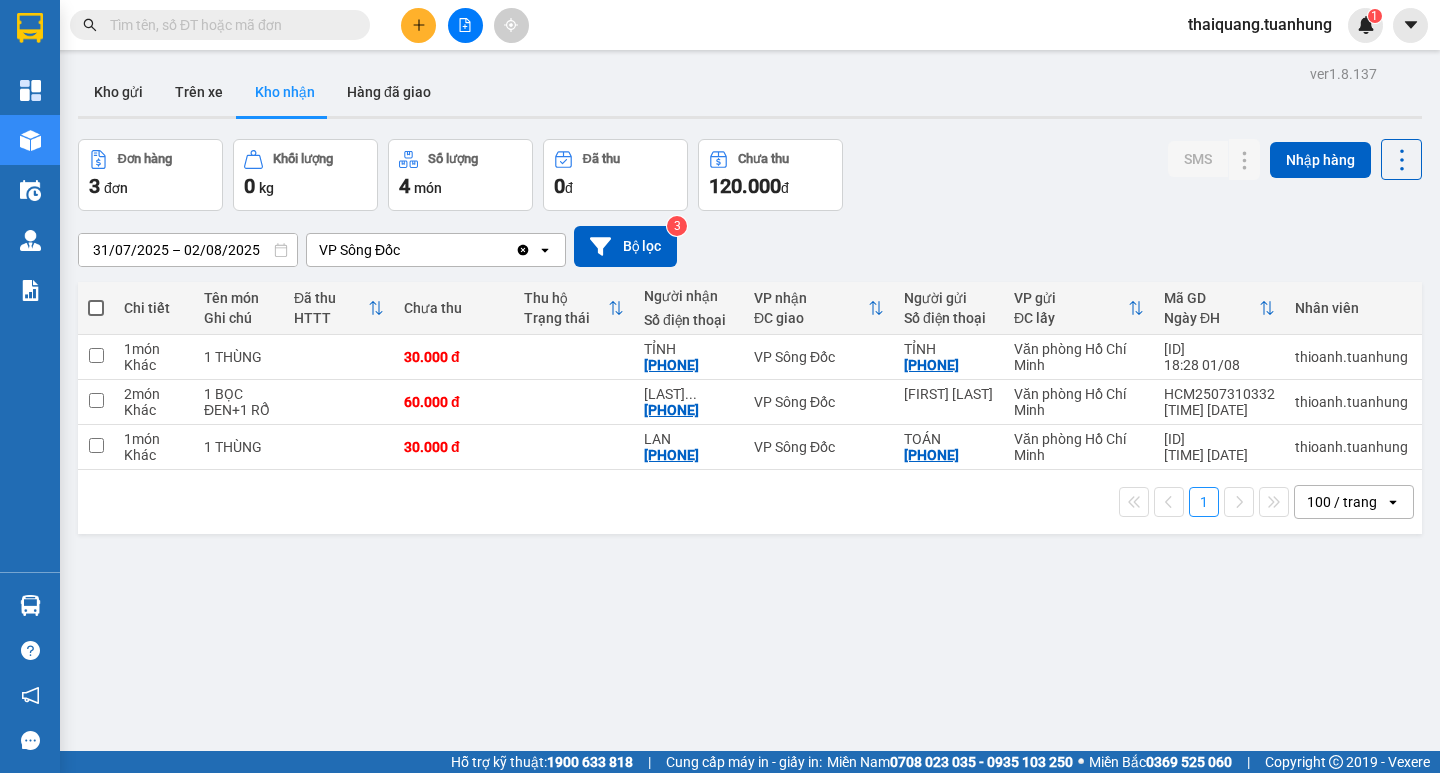 click on "Đơn hàng 3 đơn Khối lượng 0 kg Số lượng 4 món Đã thu 0  đ Chưa thu 120.000  đ SMS Nhập hàng" at bounding box center (750, 175) 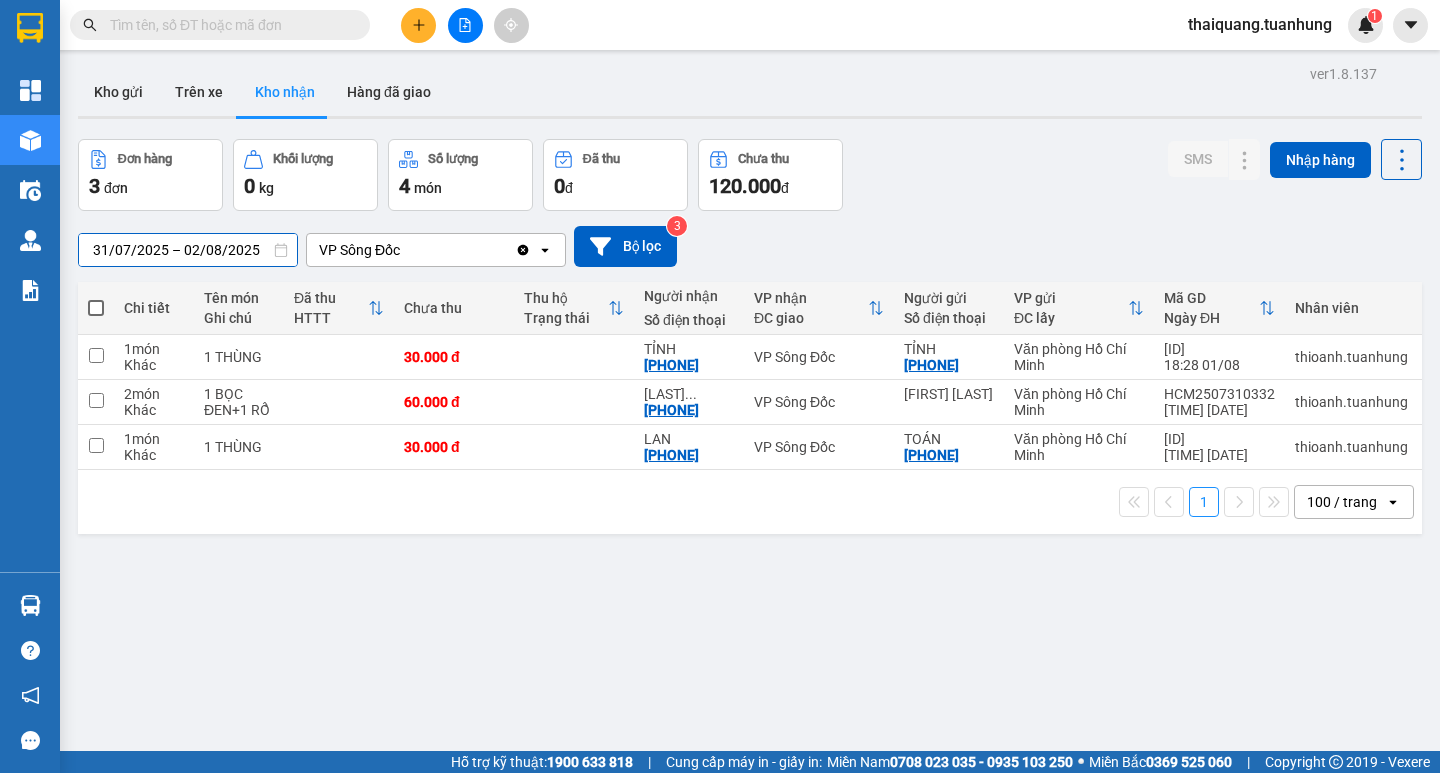 click on "31/07/2025 – 02/08/2025" at bounding box center [188, 250] 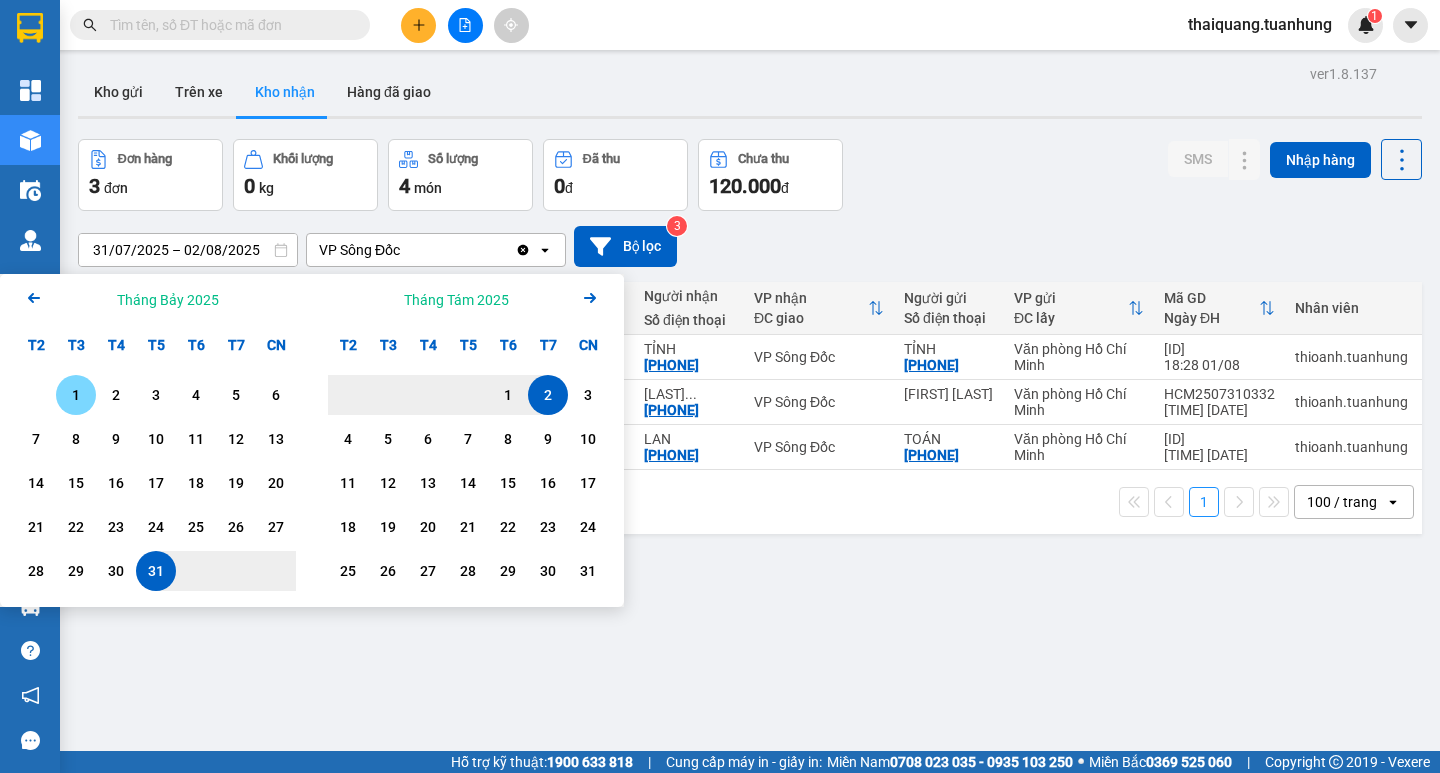 click on "1" at bounding box center (76, 395) 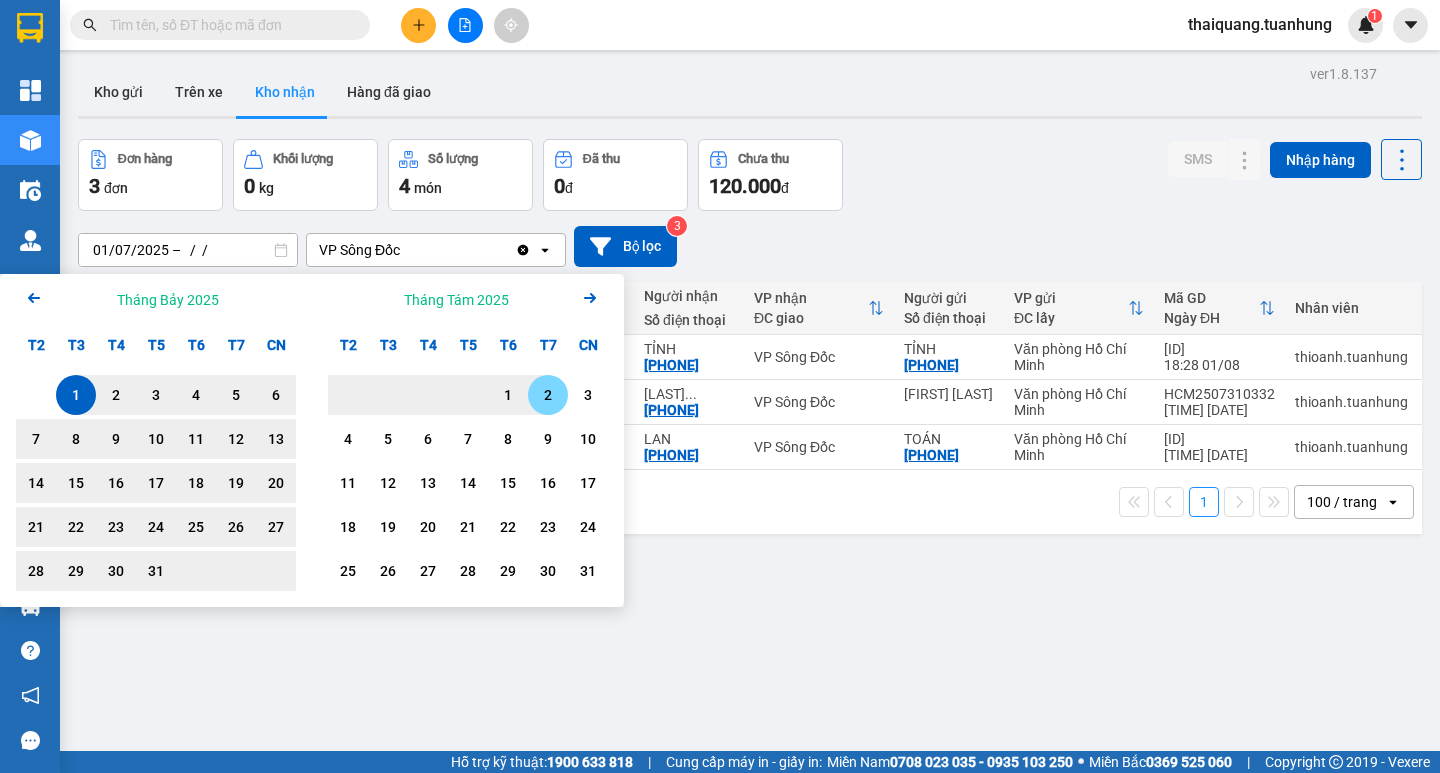 click on "2" at bounding box center (548, 395) 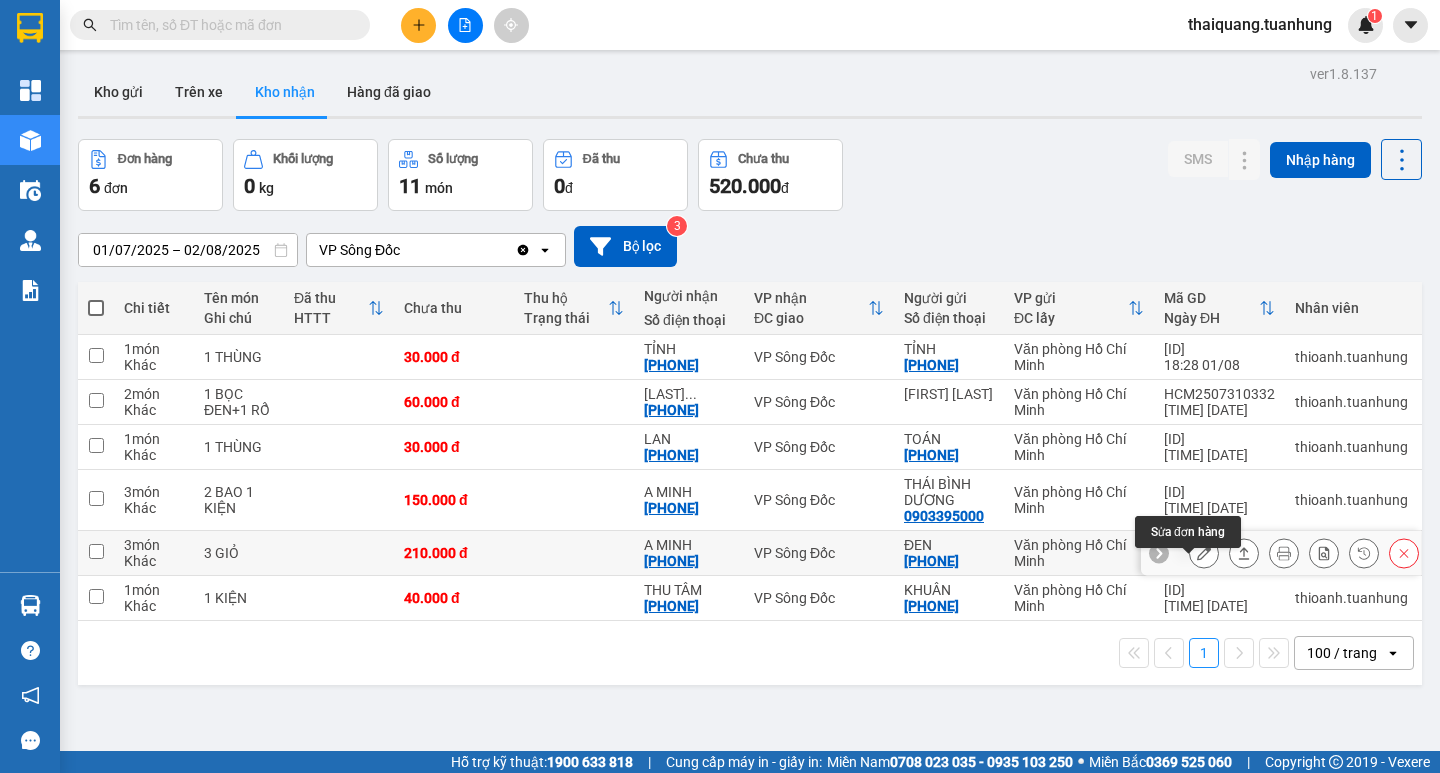 click 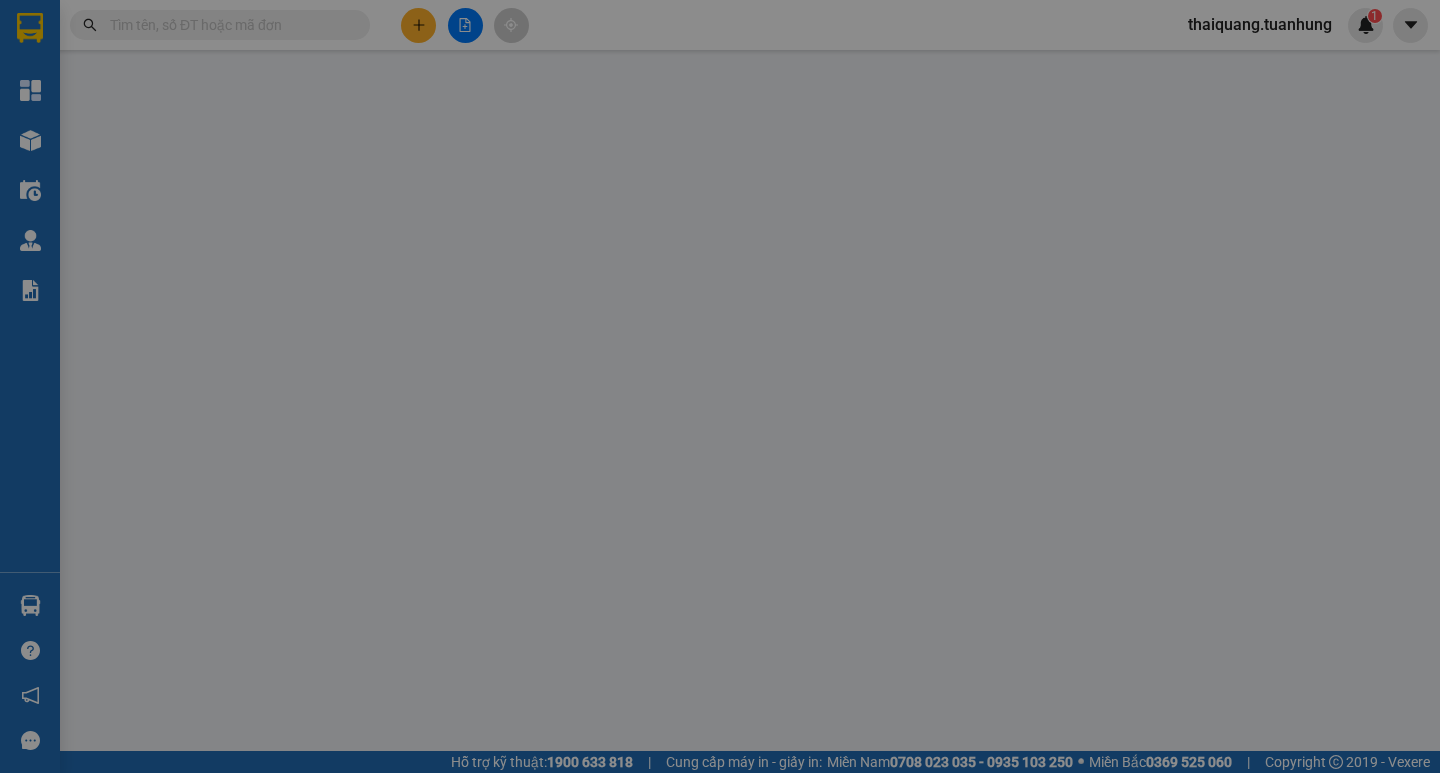 type on "[PHONE]" 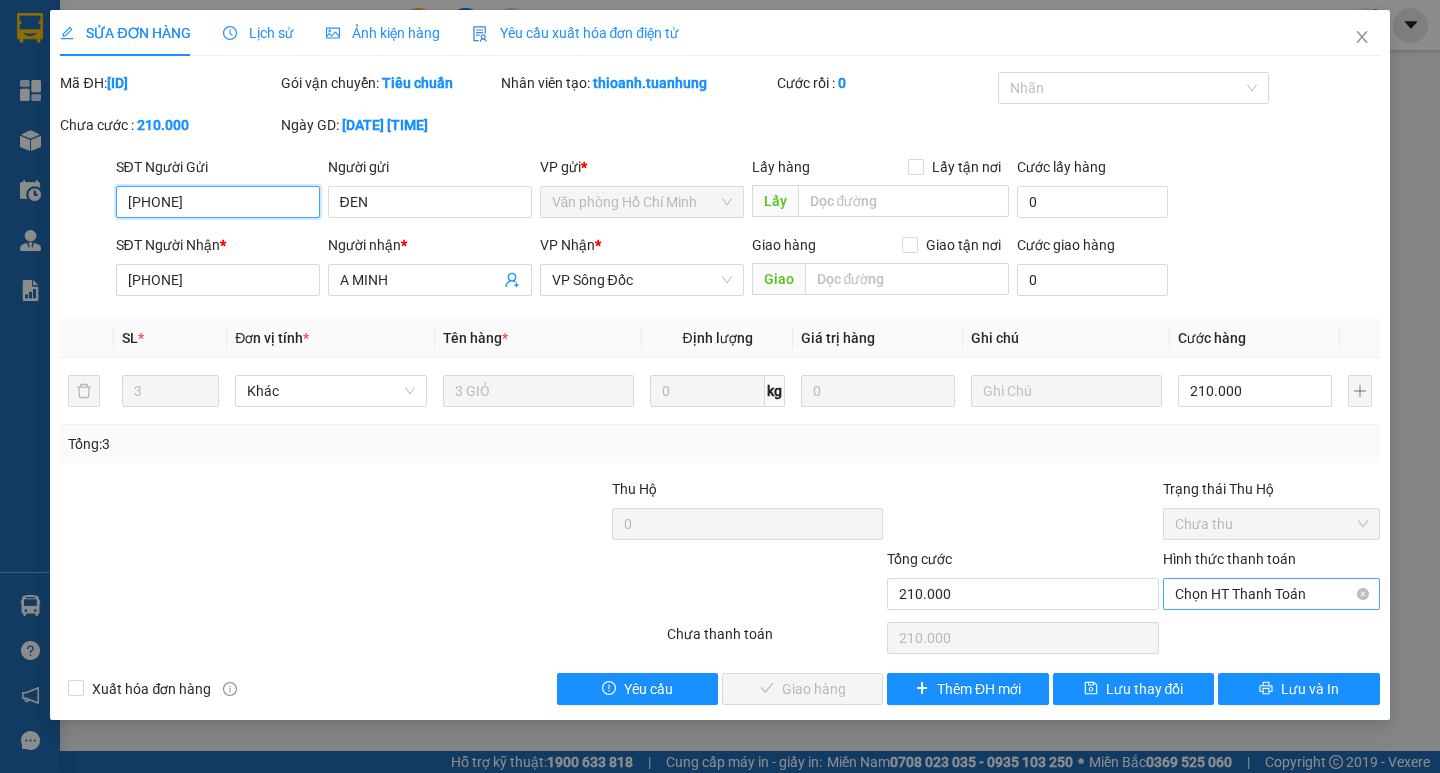 click on "Chọn HT Thanh Toán" at bounding box center (1271, 594) 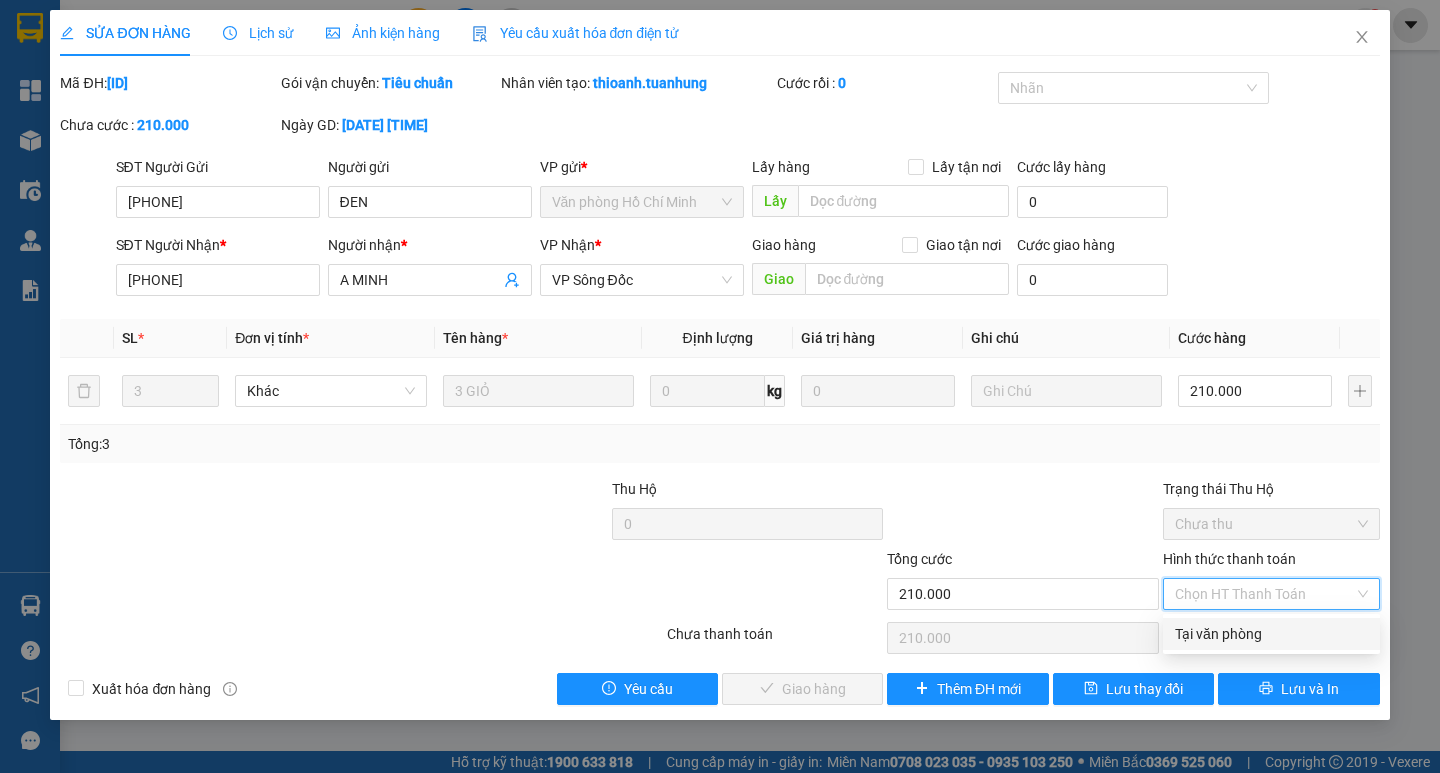 click on "Tại văn phòng" at bounding box center (1271, 634) 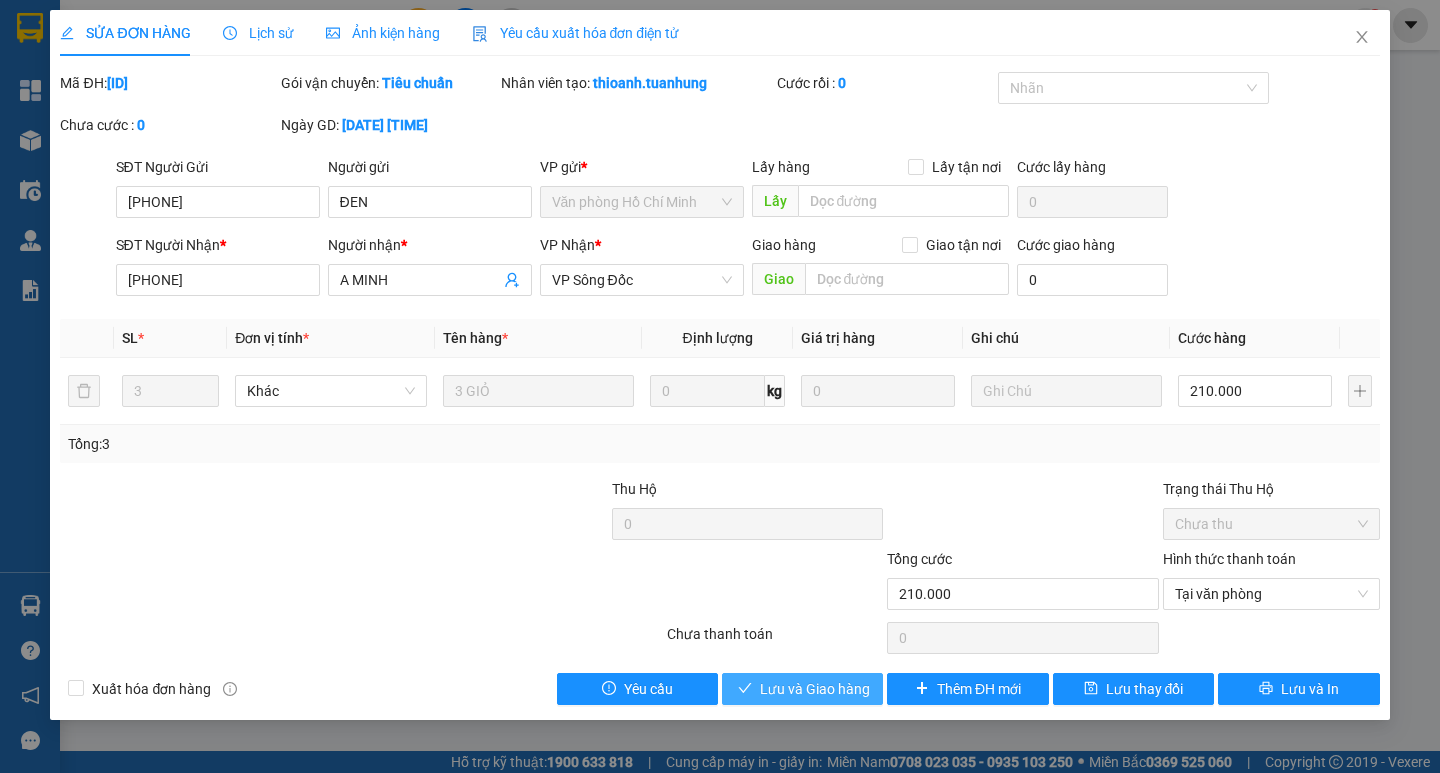 click on "Lưu và Giao hàng" at bounding box center (815, 689) 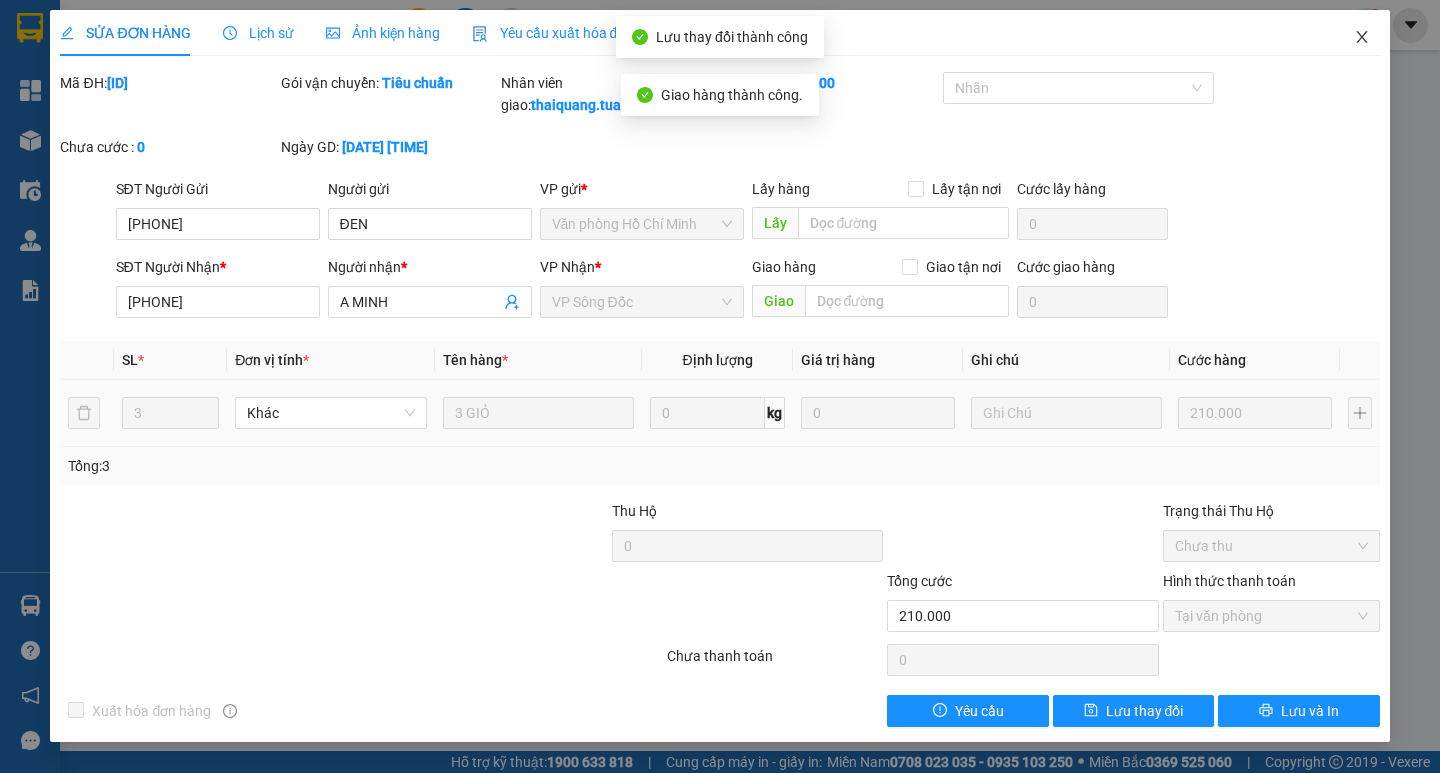click 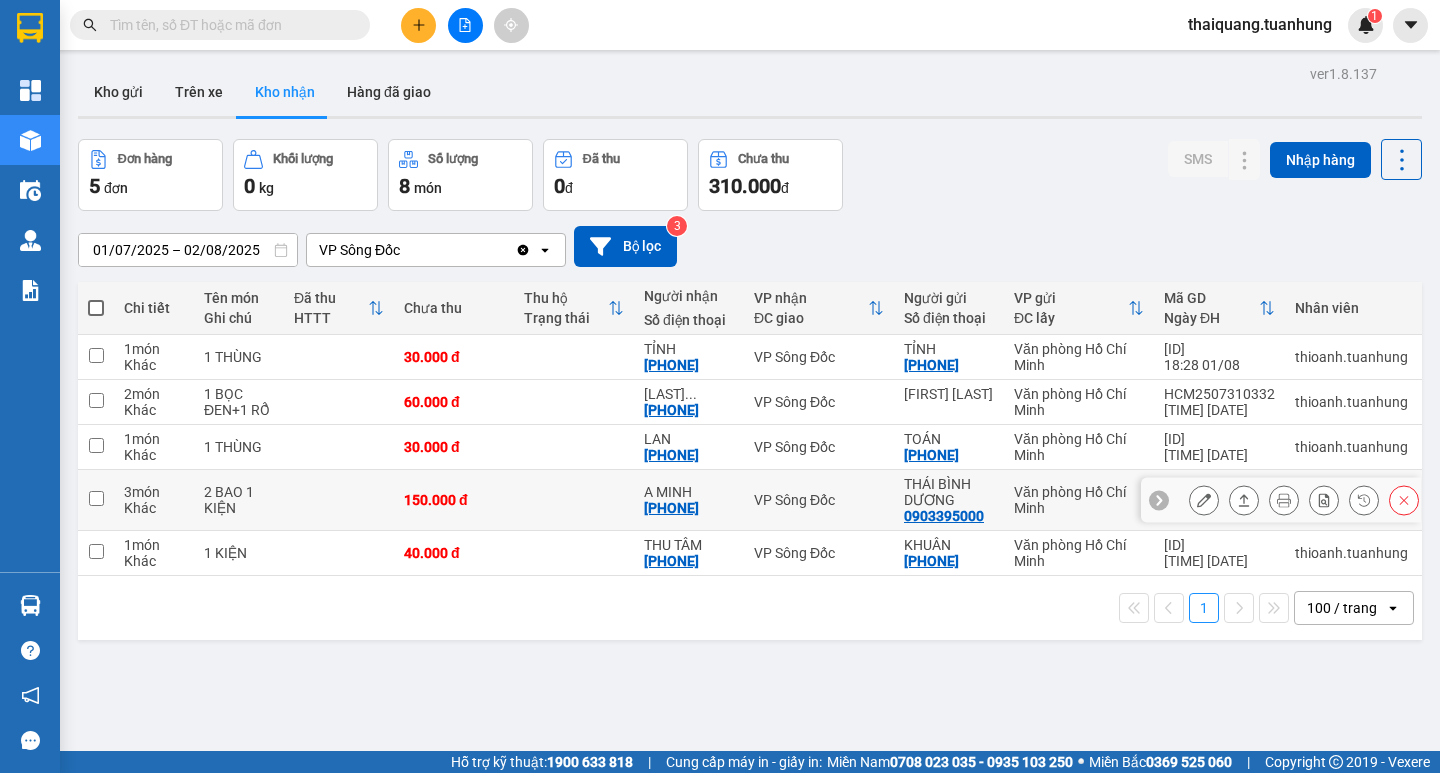 click 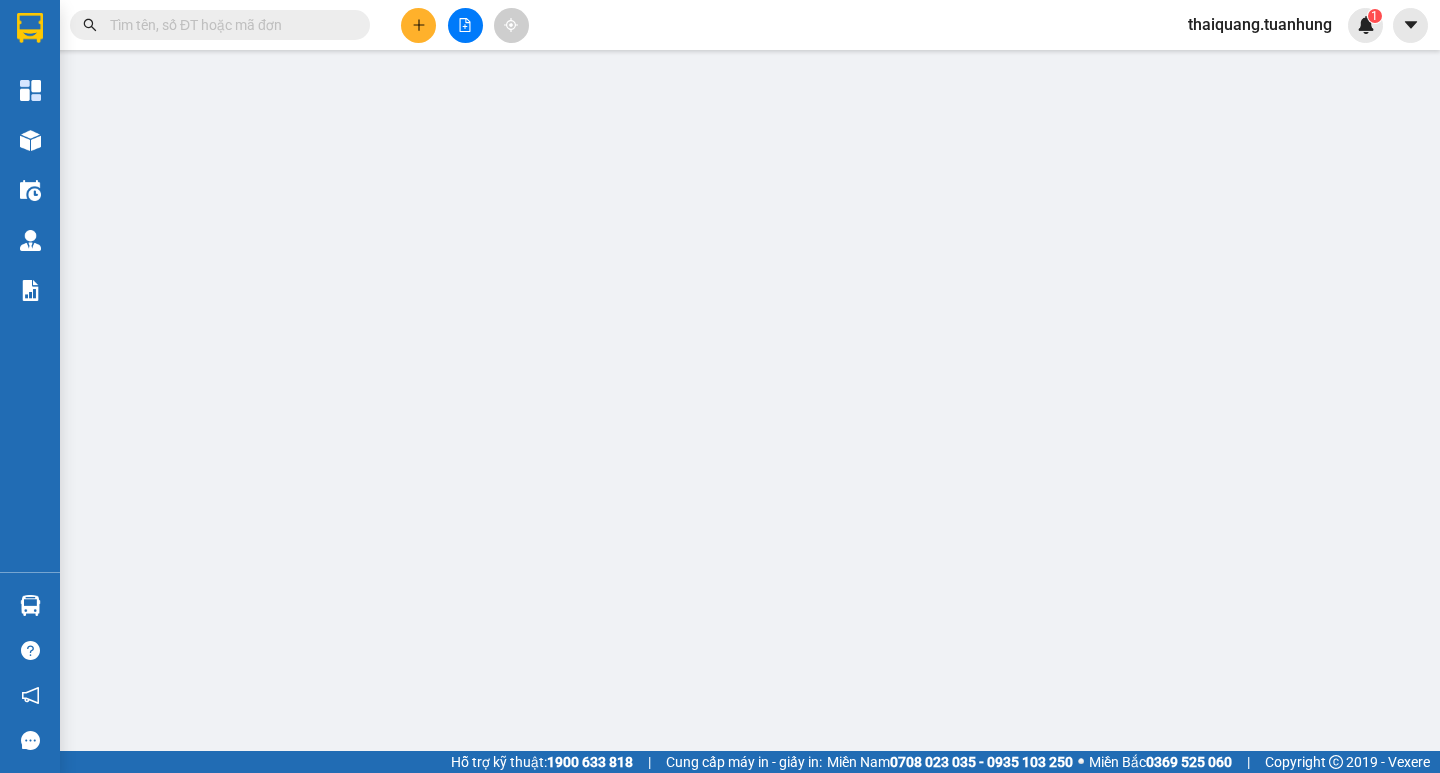 type on "0903395000" 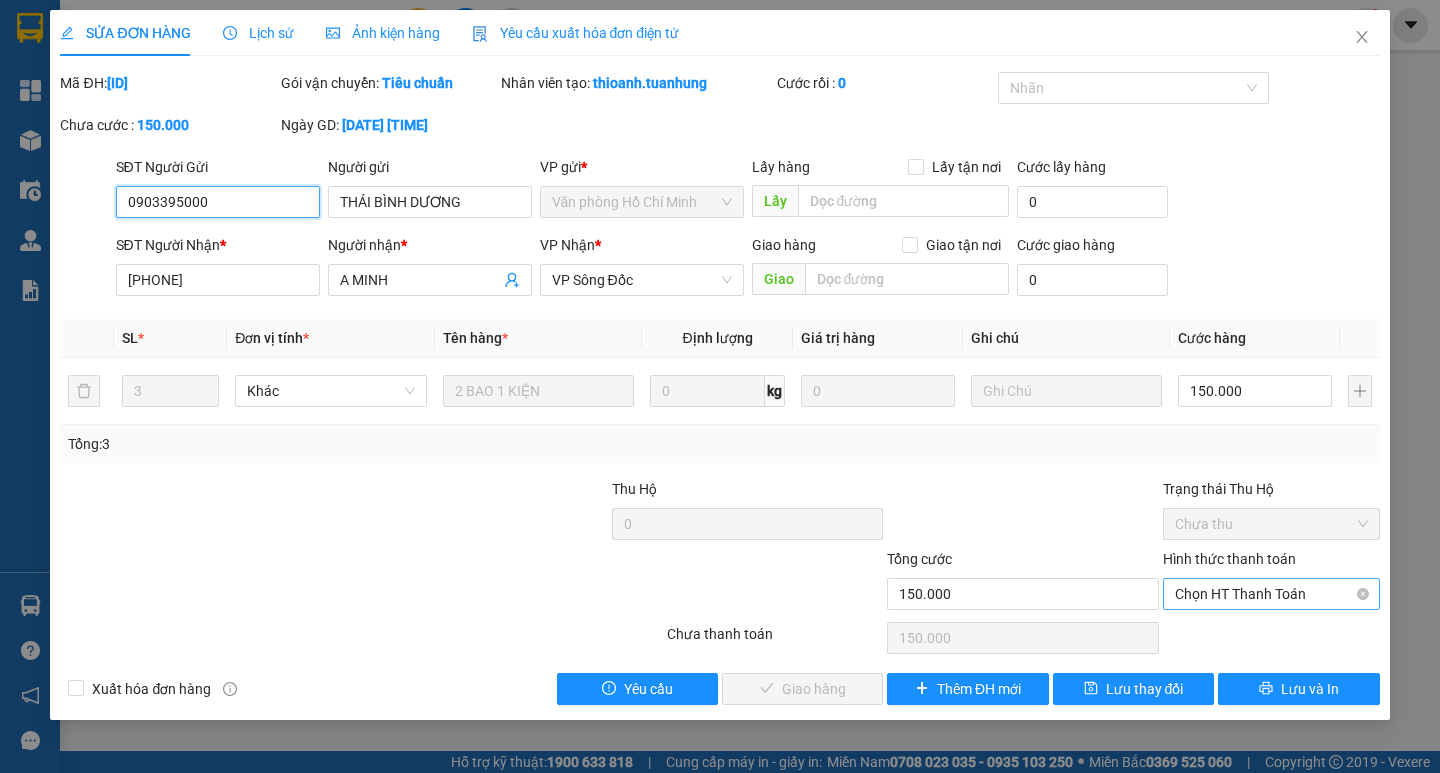 click on "Chọn HT Thanh Toán" at bounding box center [1271, 594] 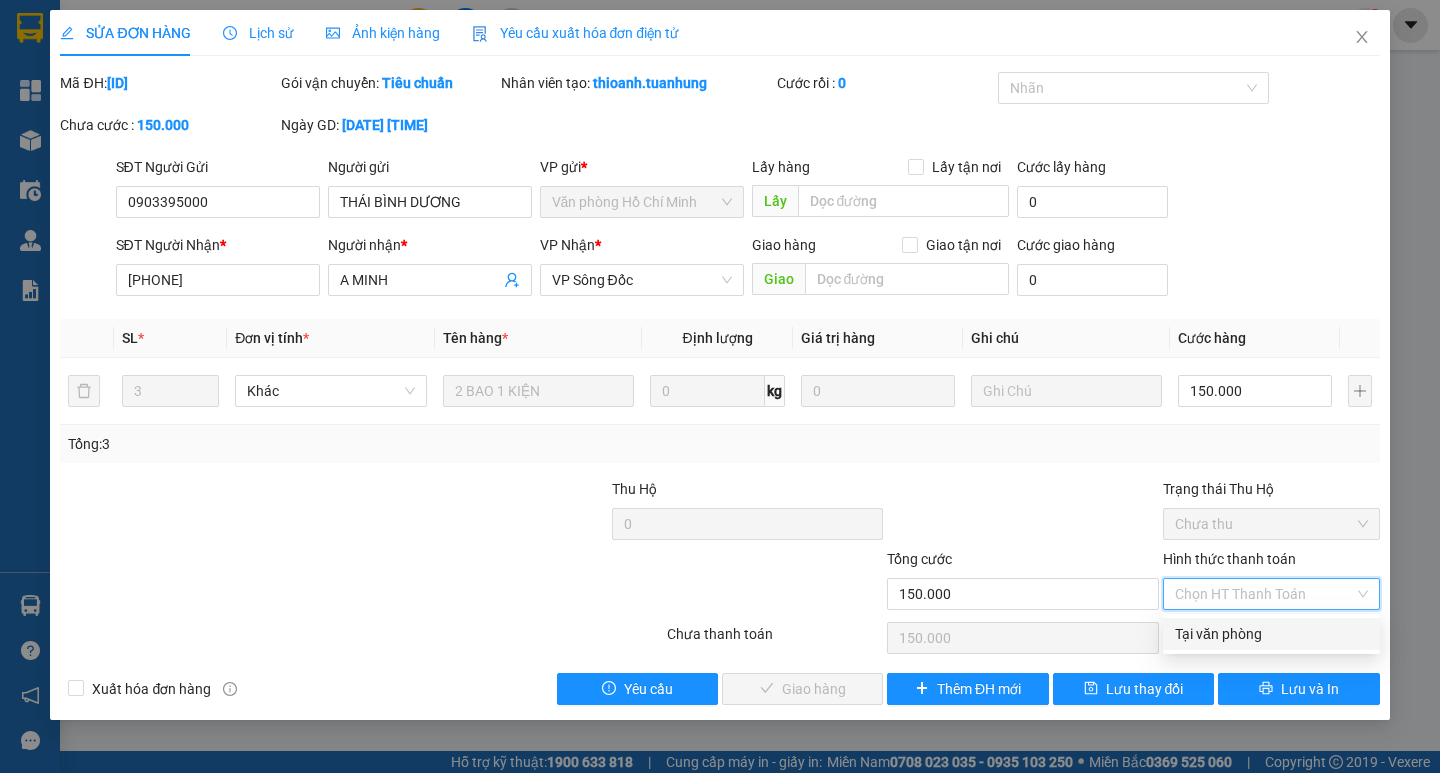 click on "Tại văn phòng" at bounding box center (1271, 634) 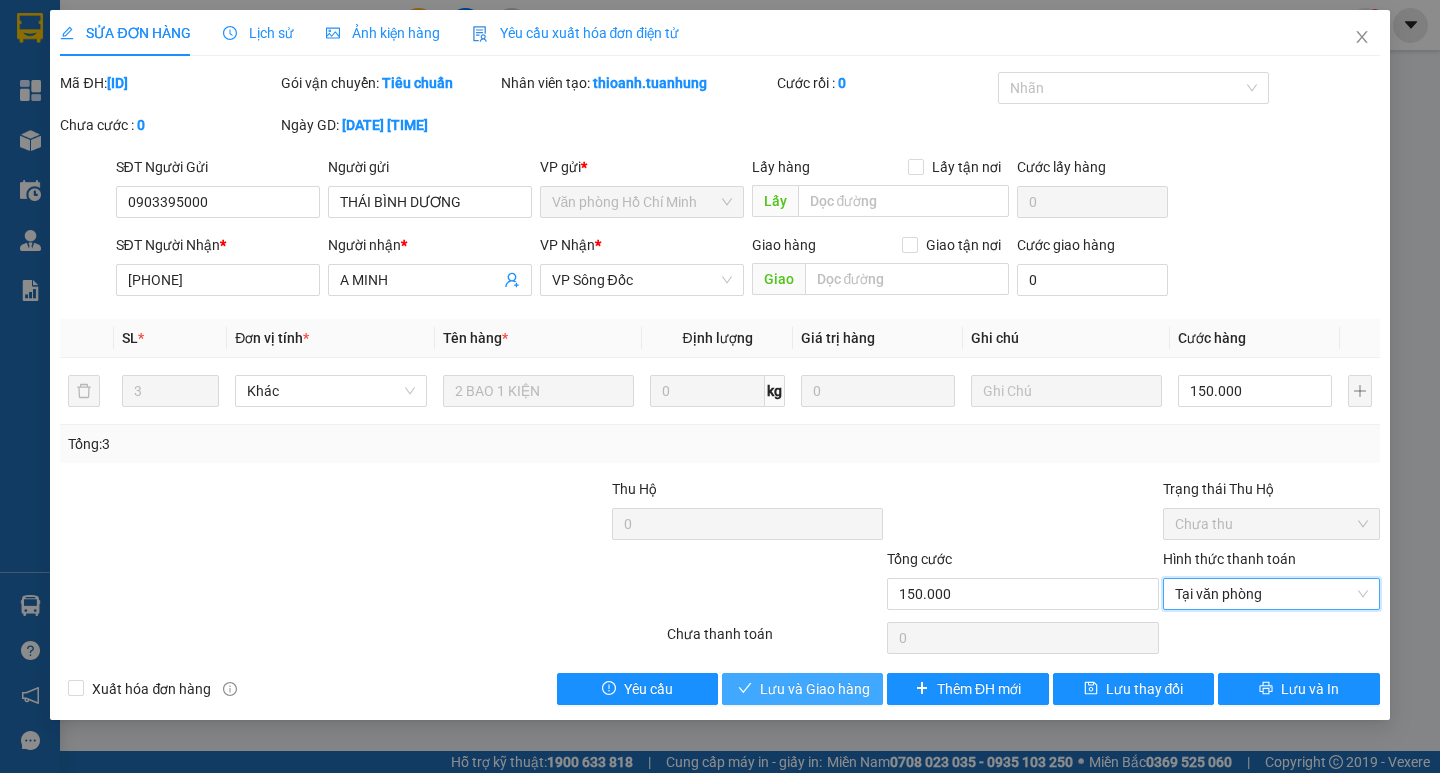 click on "Lưu và Giao hàng" at bounding box center [802, 689] 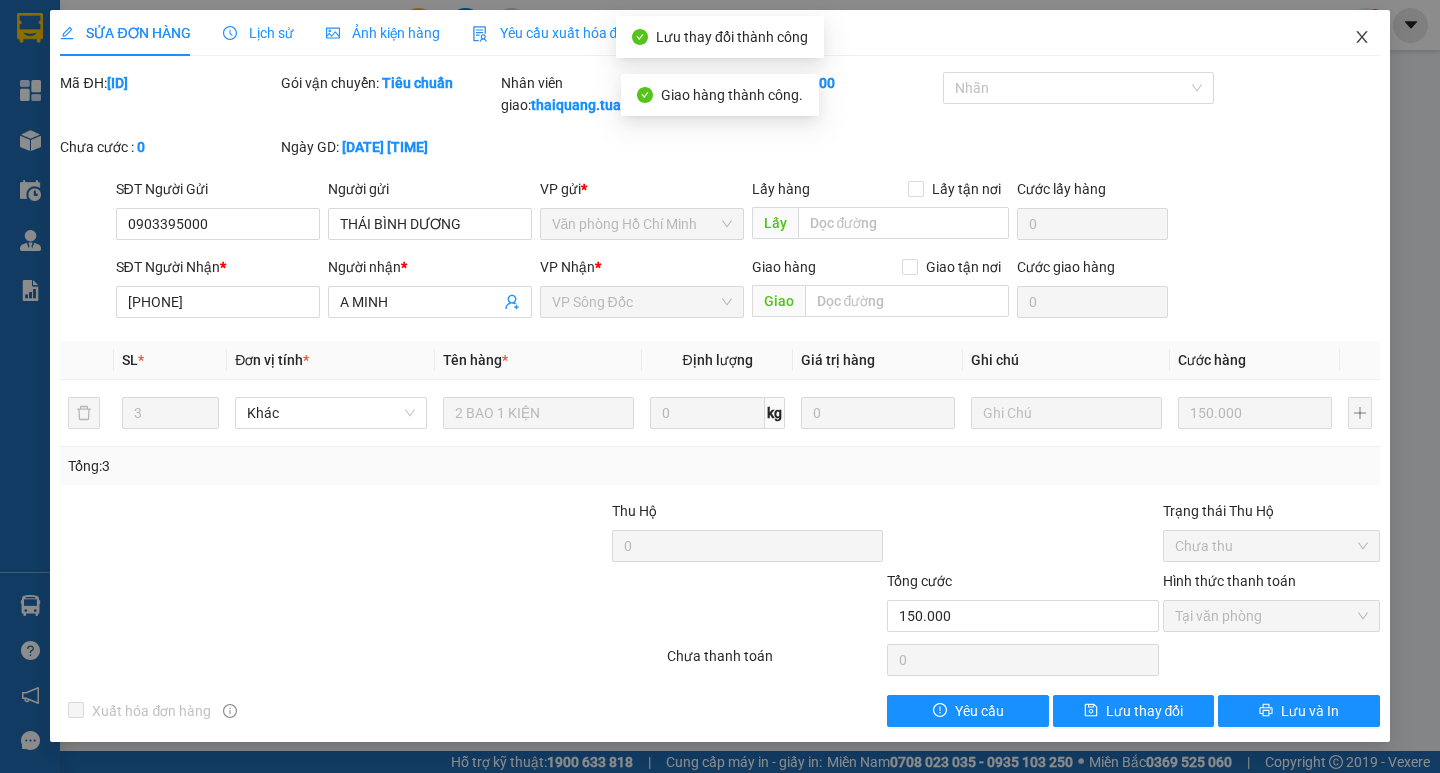 click 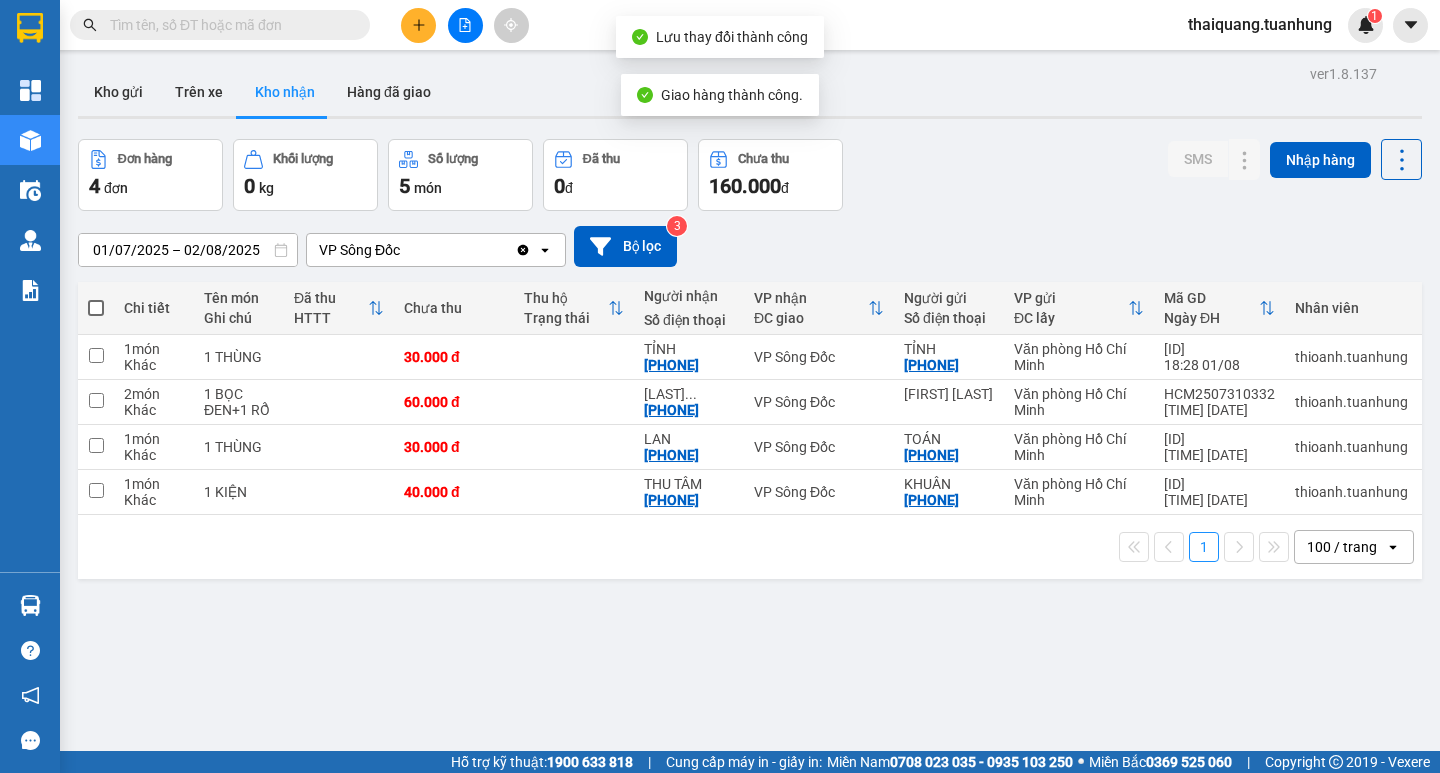 click on "Đơn hàng 4 đơn Khối lượng 0 kg Số lượng 5 món Đã thu 0  đ Chưa thu 160.000  đ SMS Nhập hàng" at bounding box center (750, 175) 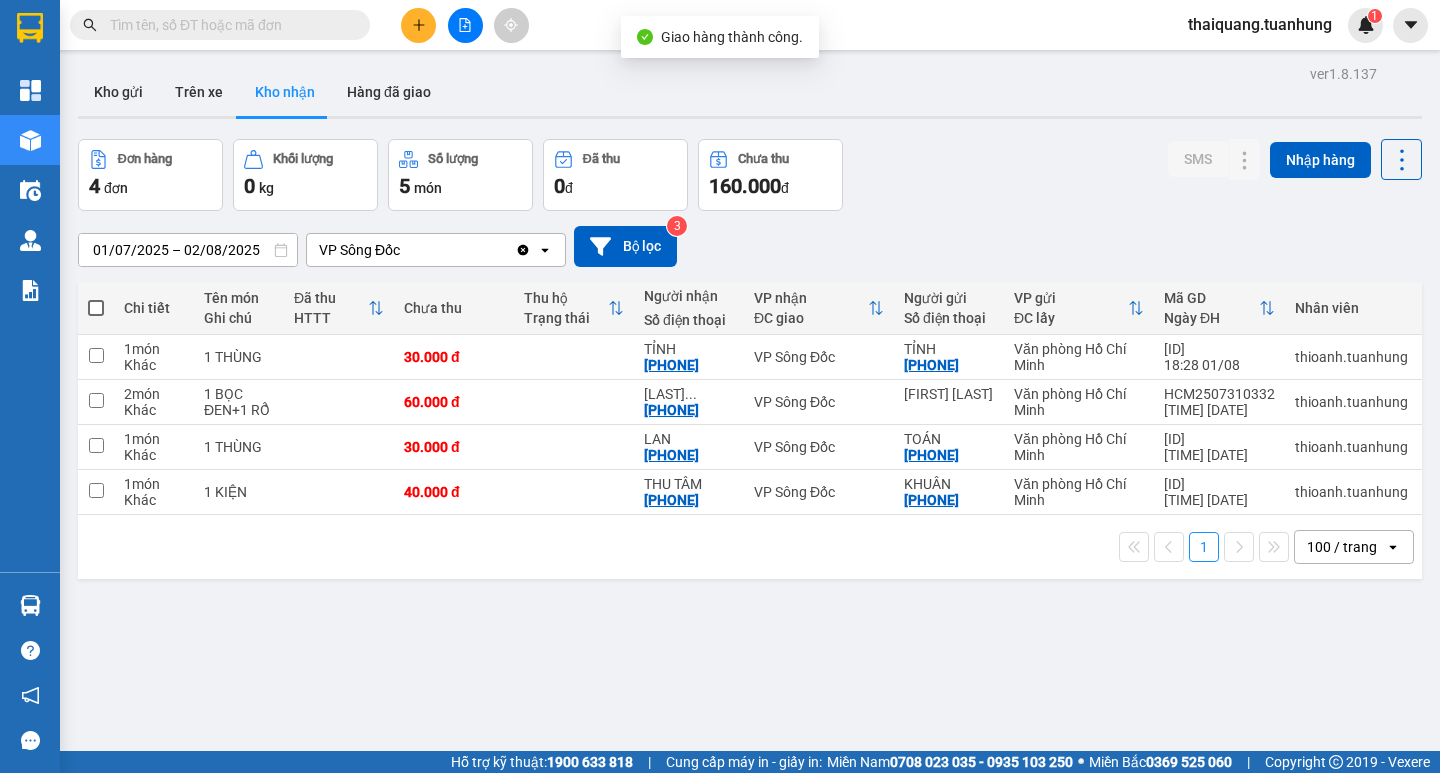 click on "Đơn hàng 4 đơn Khối lượng 0 kg Số lượng 5 món Đã thu 0  đ Chưa thu 160.000  đ SMS Nhập hàng" at bounding box center (750, 175) 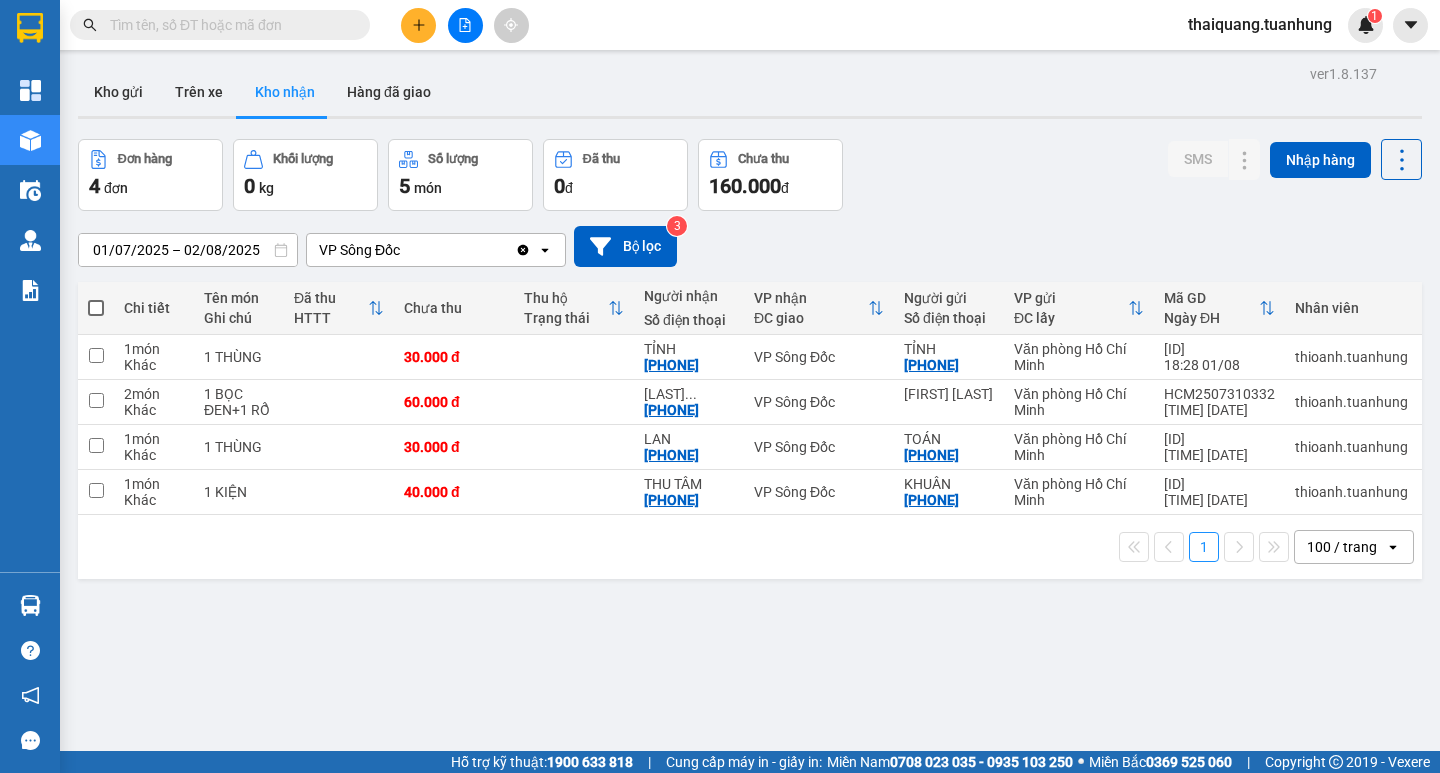 click on "Đơn hàng 4 đơn Khối lượng 0 kg Số lượng 5 món Đã thu 0  đ Chưa thu 160.000  đ SMS Nhập hàng" at bounding box center (750, 175) 